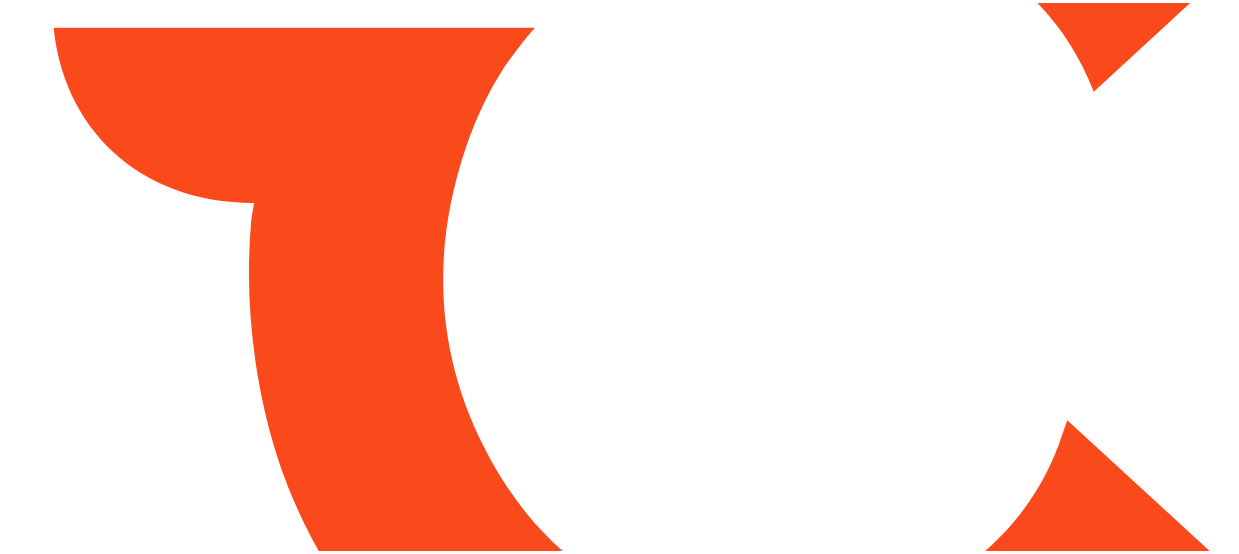 scroll, scrollTop: 0, scrollLeft: 0, axis: both 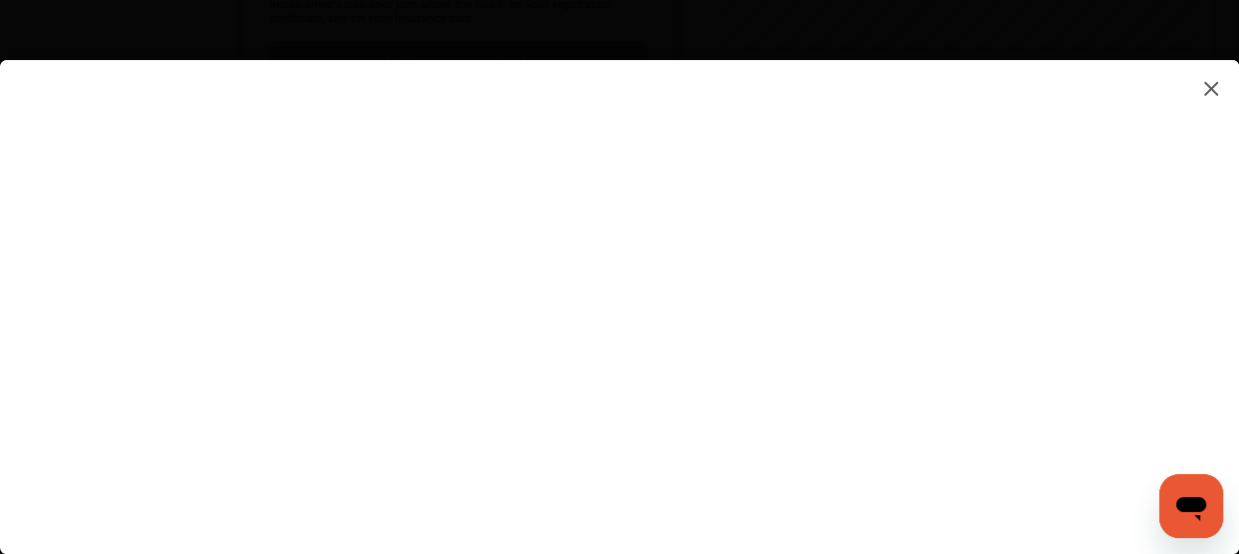 click at bounding box center (619, 287) 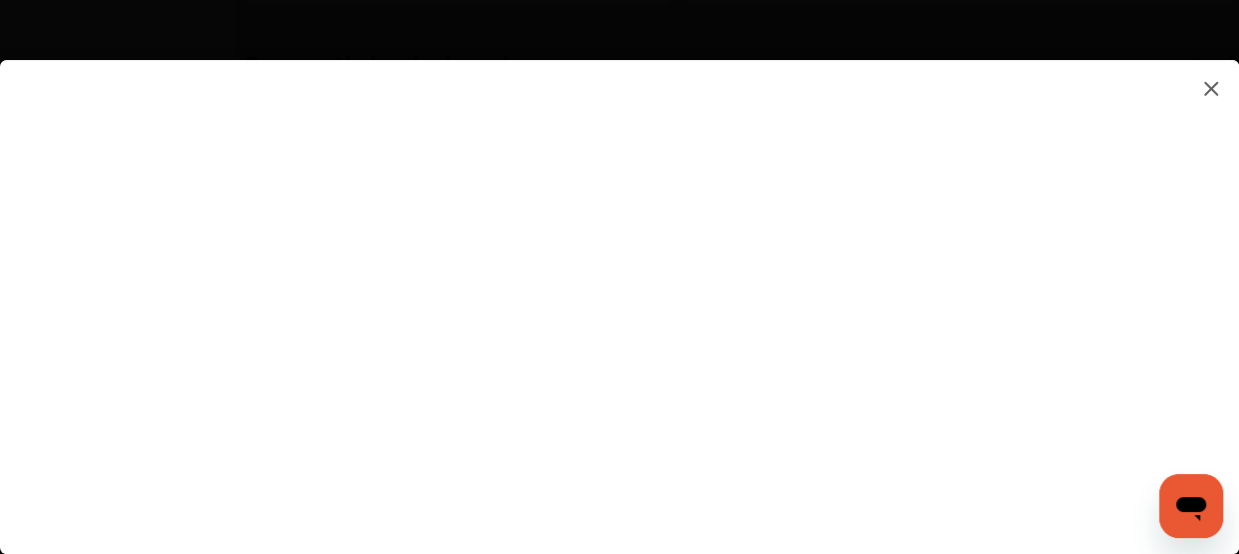 click at bounding box center [619, 287] 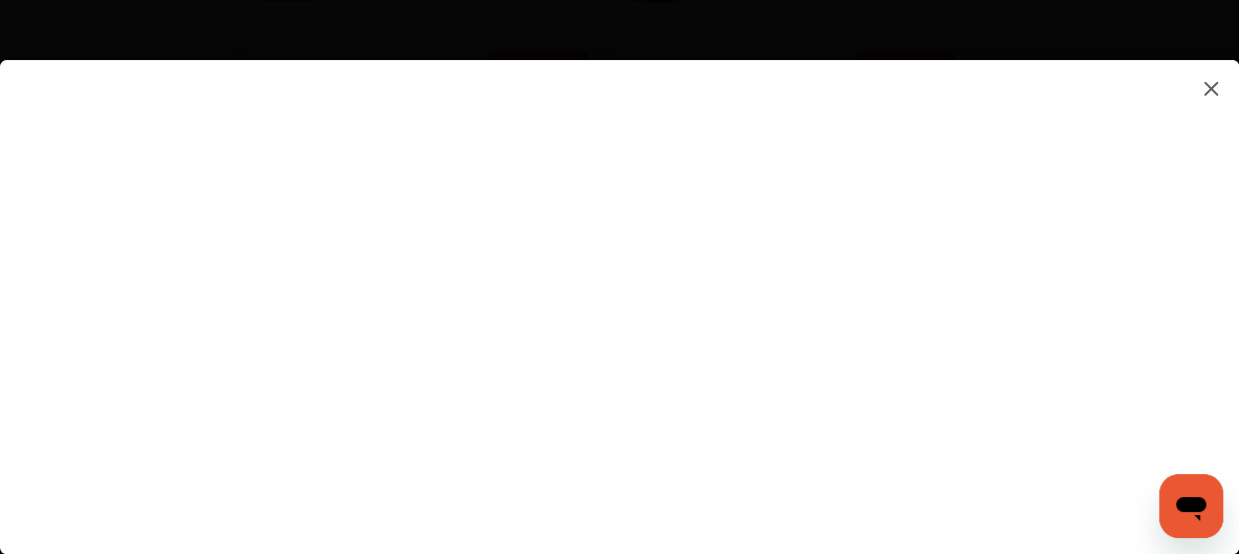 click at bounding box center [619, 287] 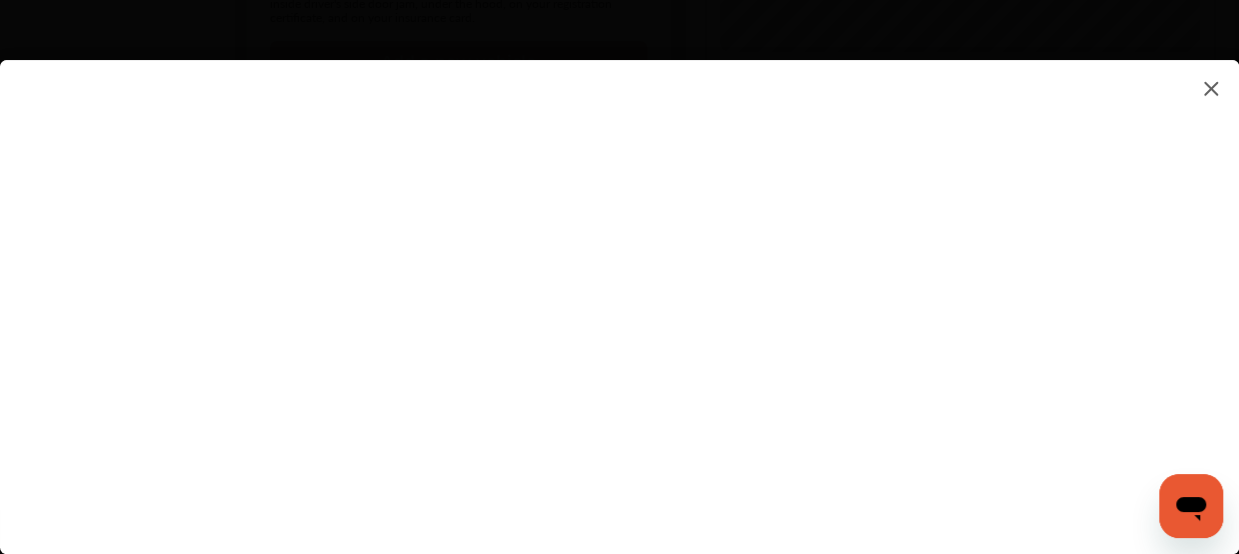 scroll, scrollTop: 1000, scrollLeft: 0, axis: vertical 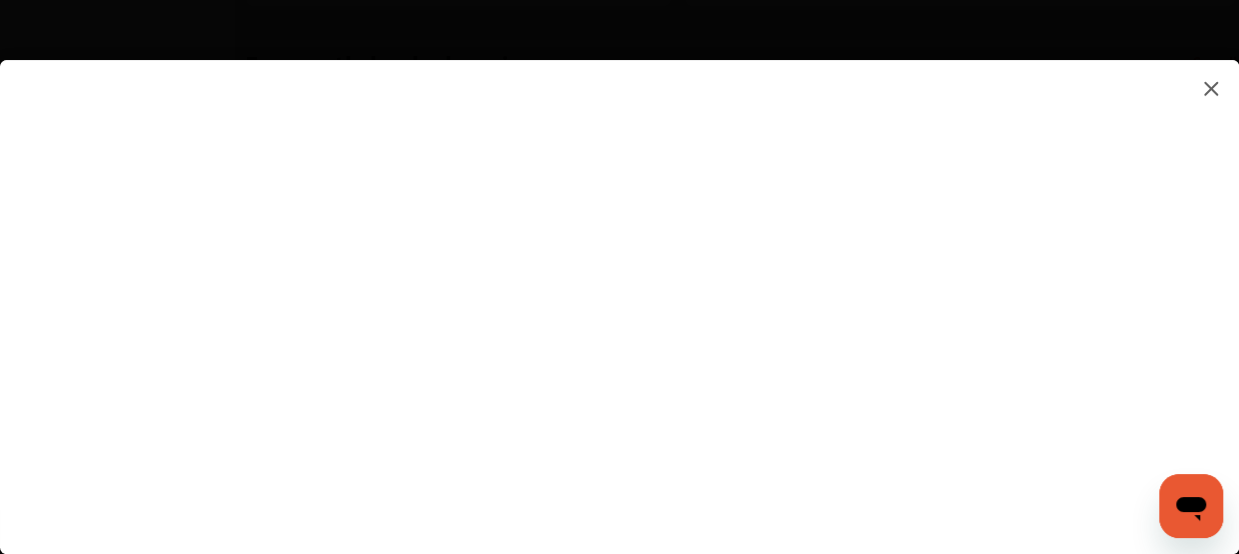 click at bounding box center (619, 287) 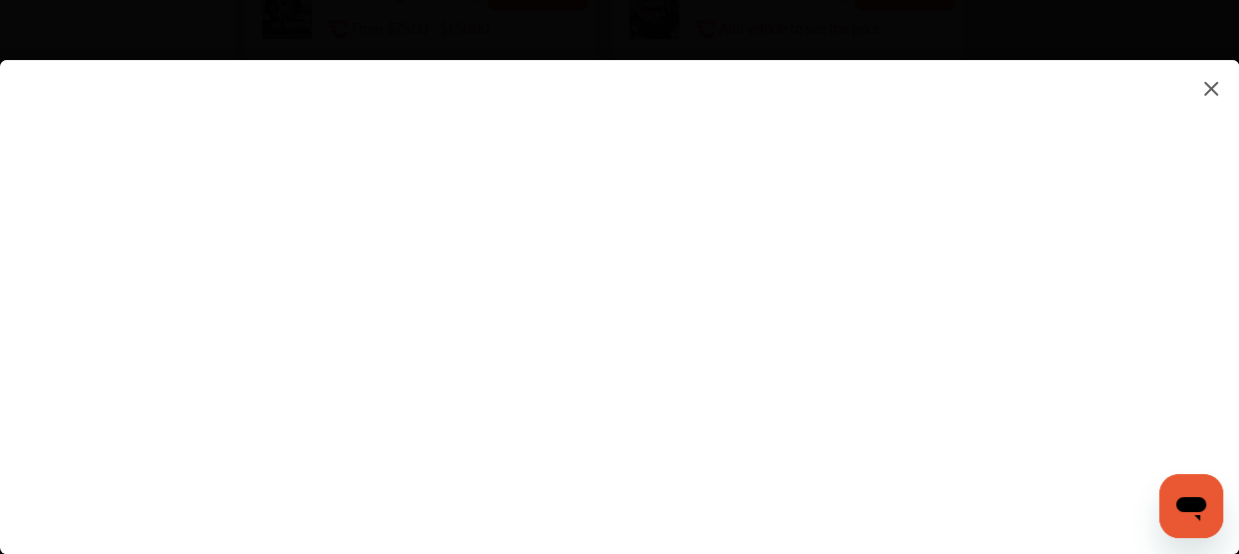 scroll, scrollTop: 1300, scrollLeft: 0, axis: vertical 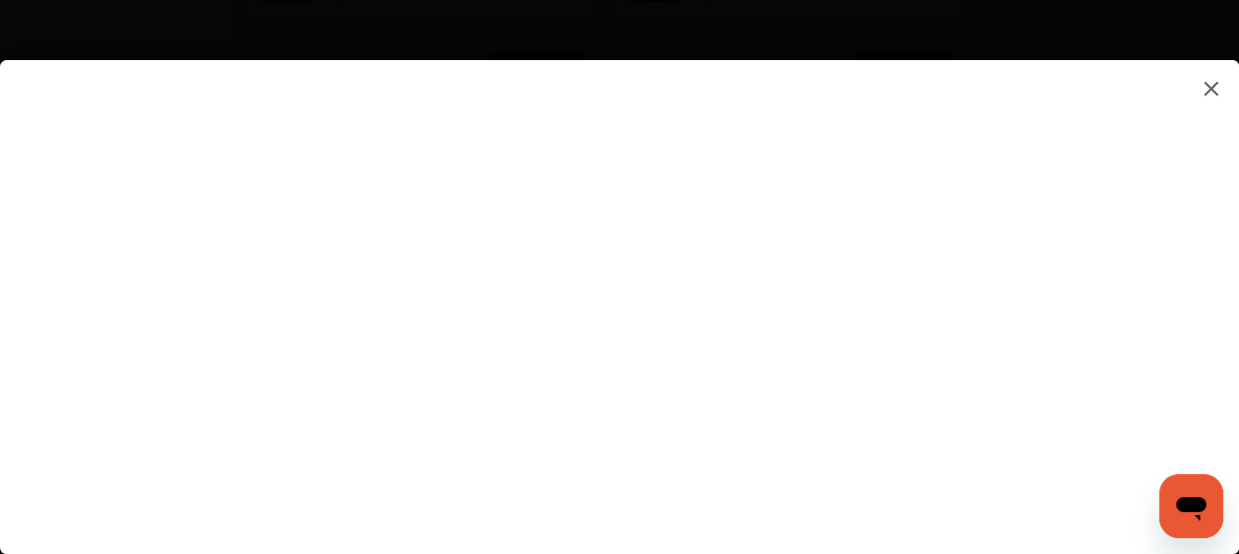 click at bounding box center (619, 287) 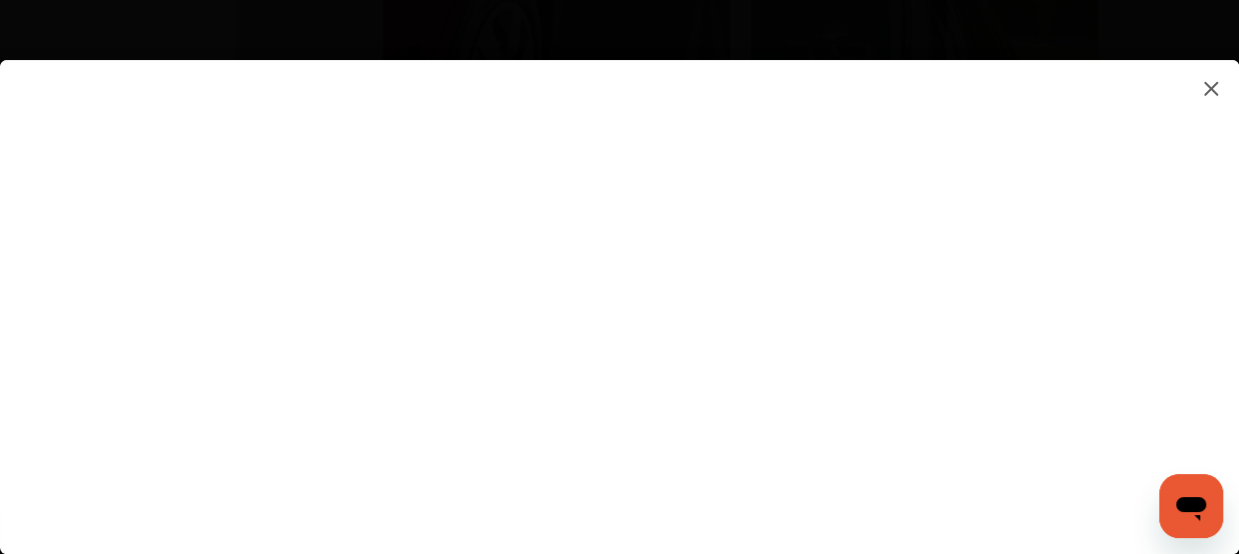 scroll, scrollTop: 2000, scrollLeft: 0, axis: vertical 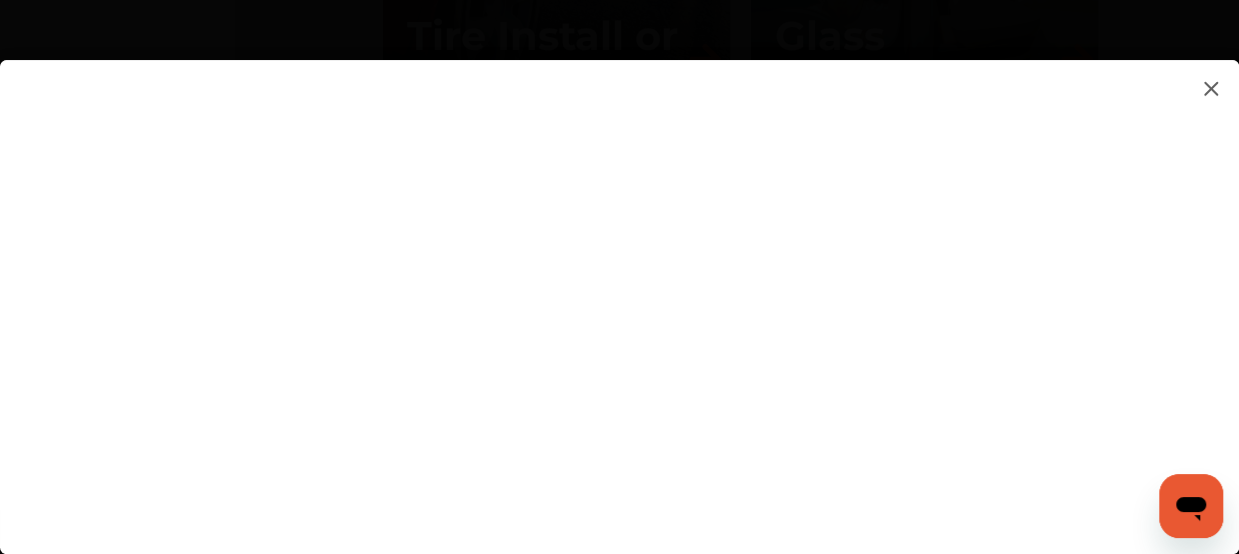 click at bounding box center (619, 287) 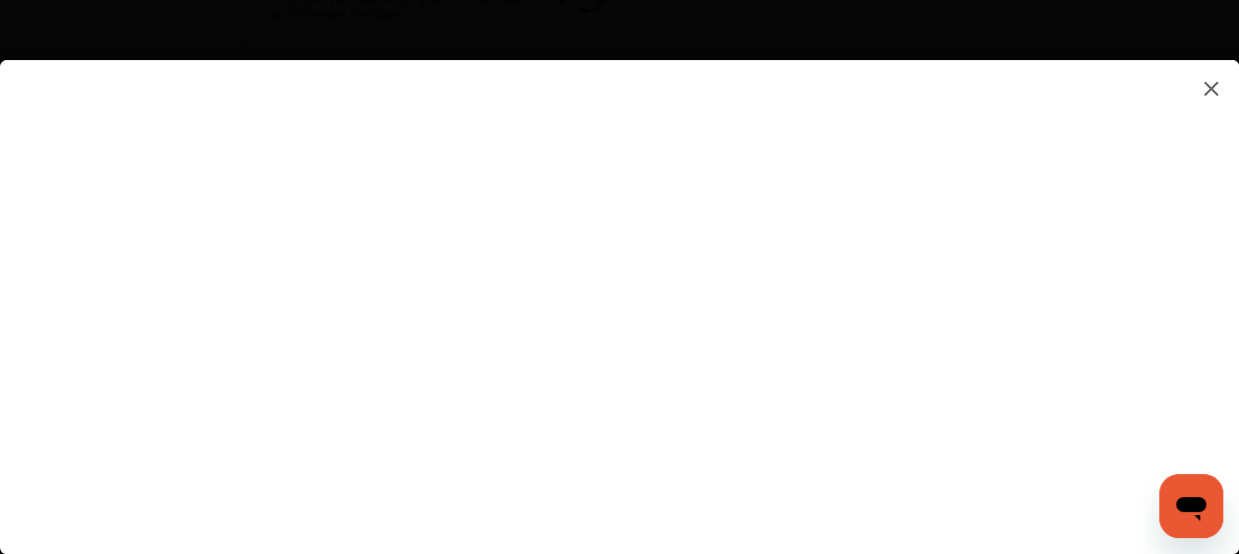 scroll, scrollTop: 1700, scrollLeft: 0, axis: vertical 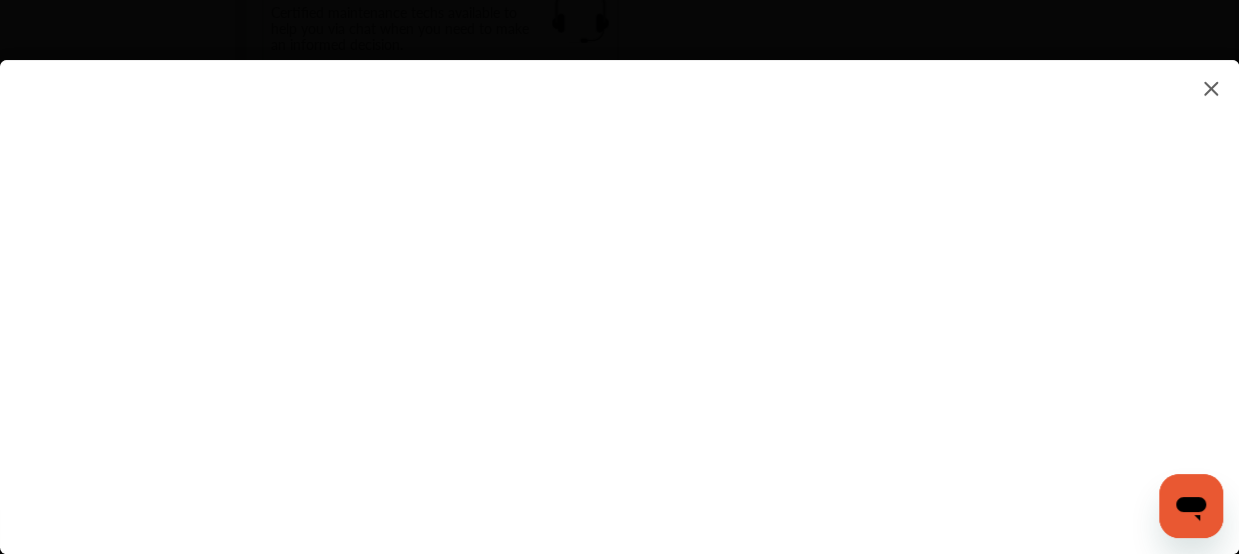 click at bounding box center (619, 287) 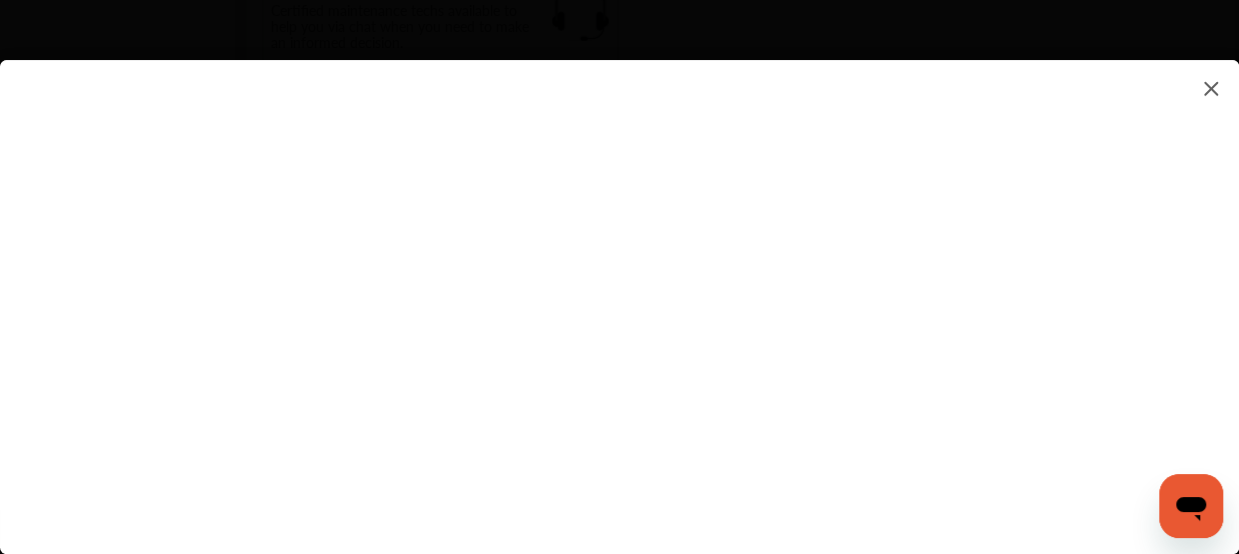 scroll, scrollTop: 2000, scrollLeft: 0, axis: vertical 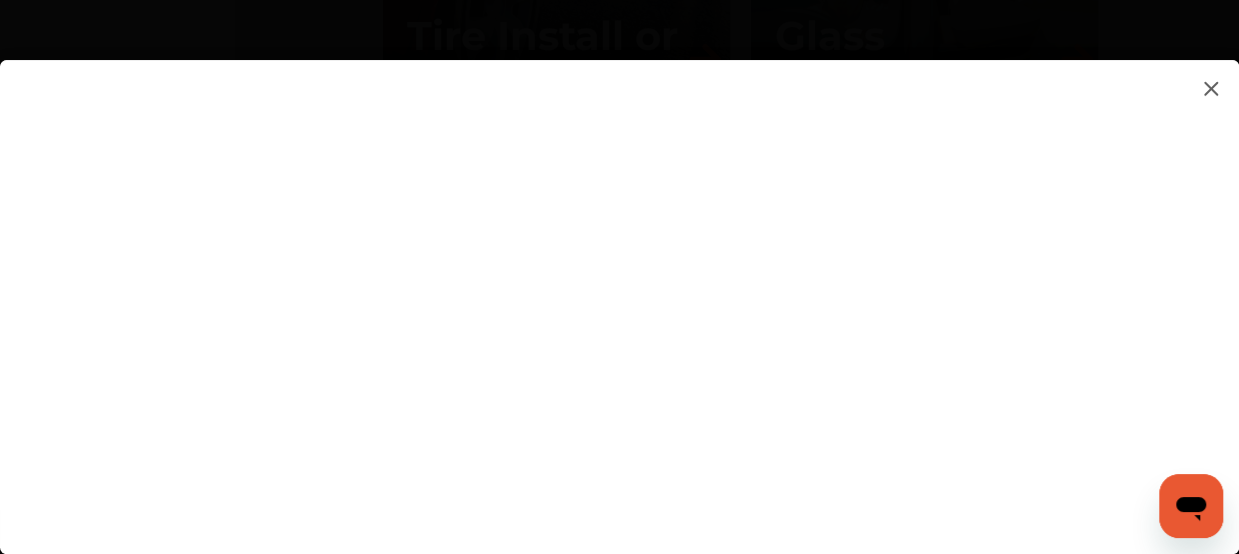 type on "*" 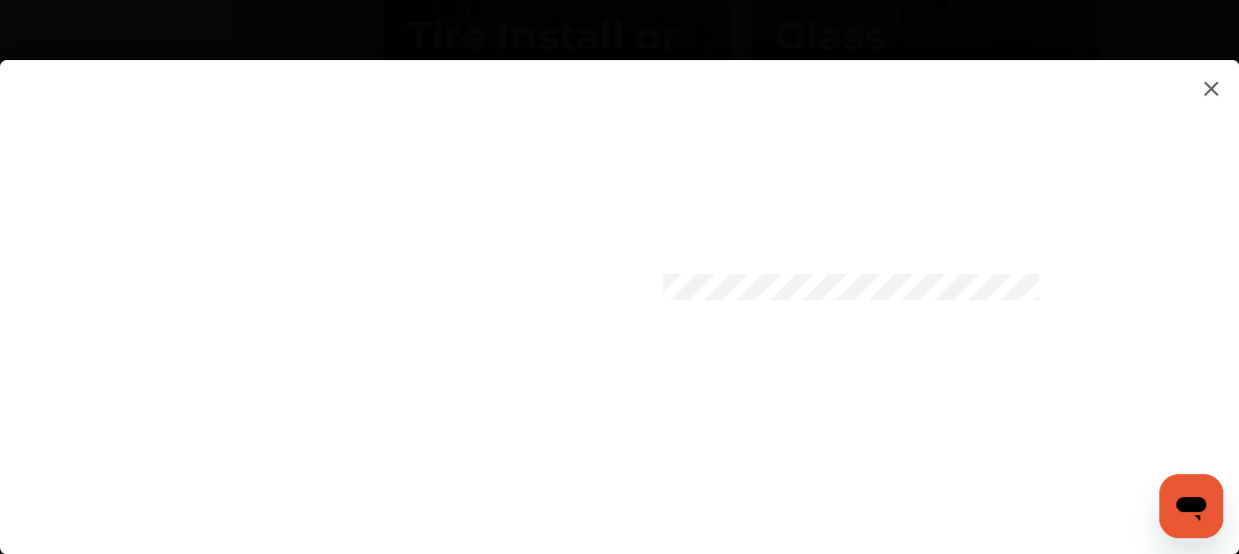 click at bounding box center [619, 287] 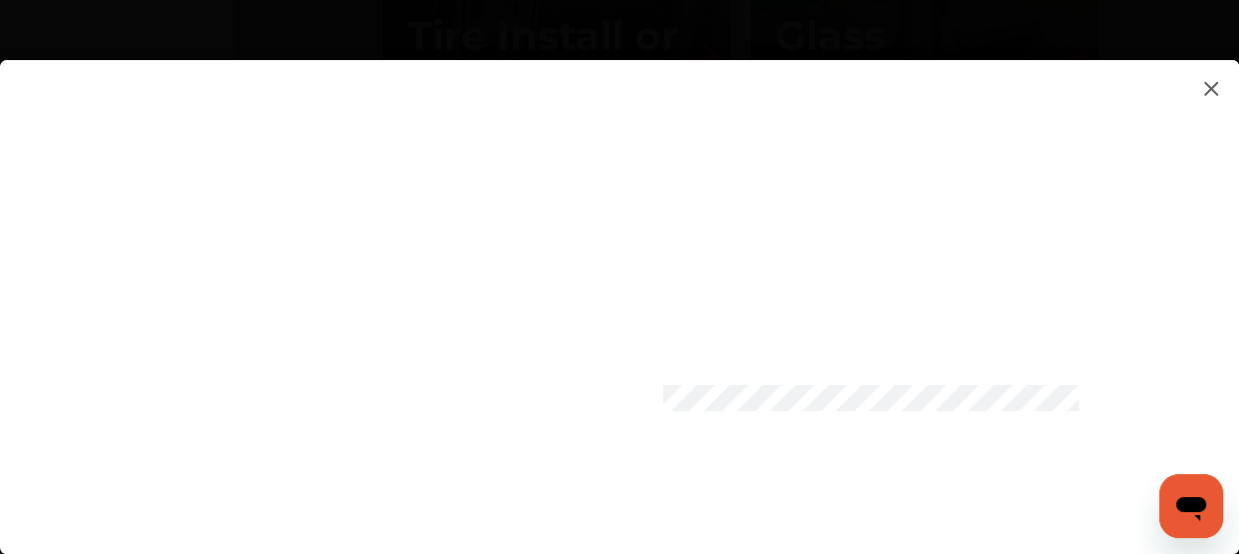 click at bounding box center (619, 287) 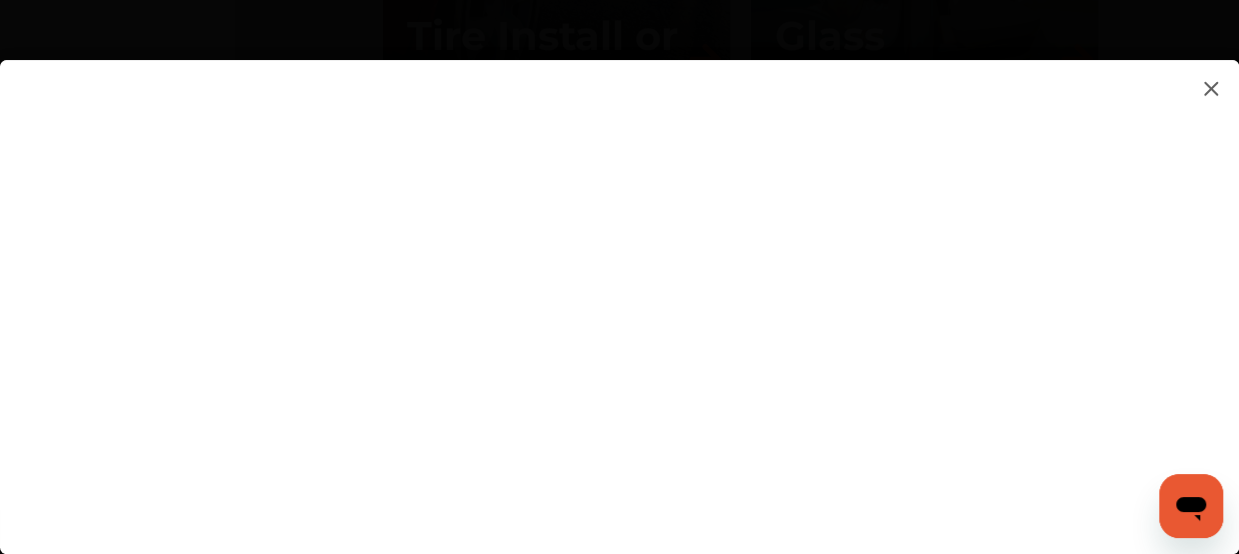 click at bounding box center (619, 287) 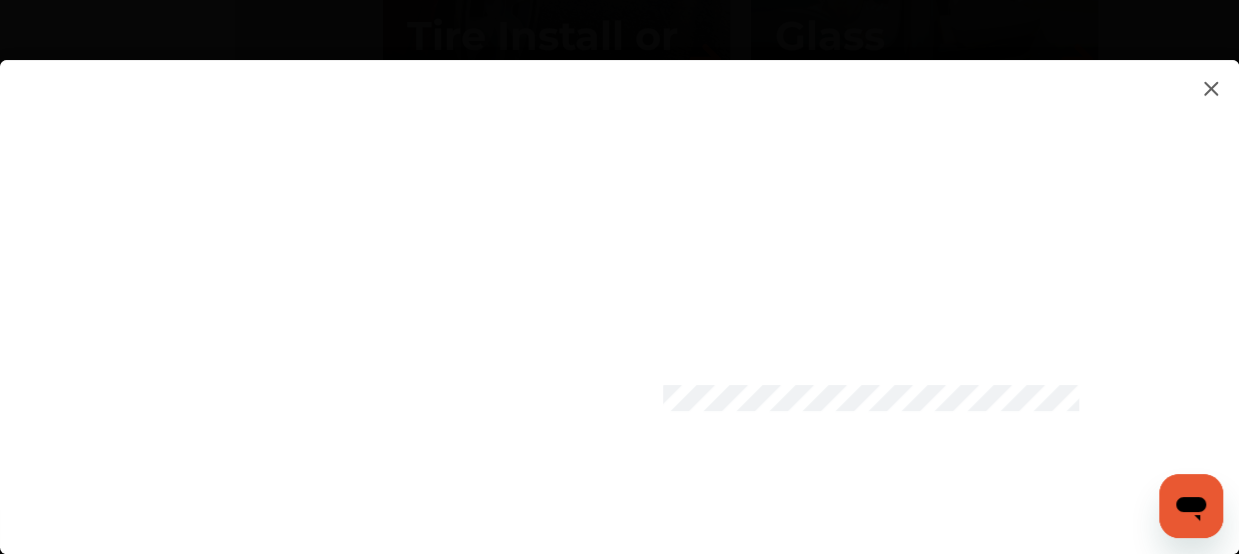 click at bounding box center (619, 287) 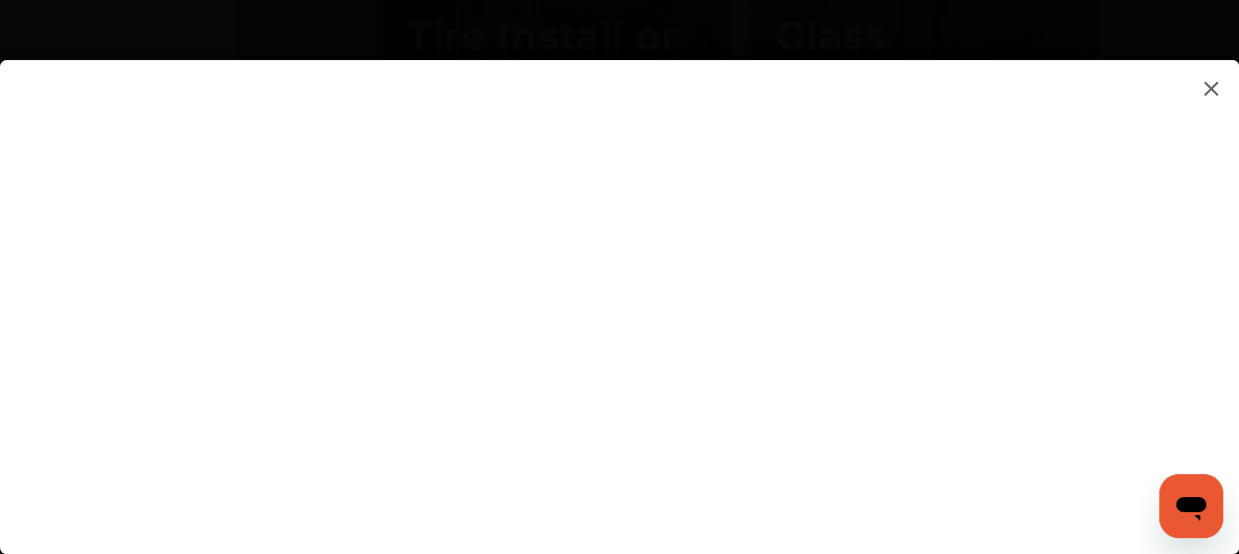 click at bounding box center [619, 287] 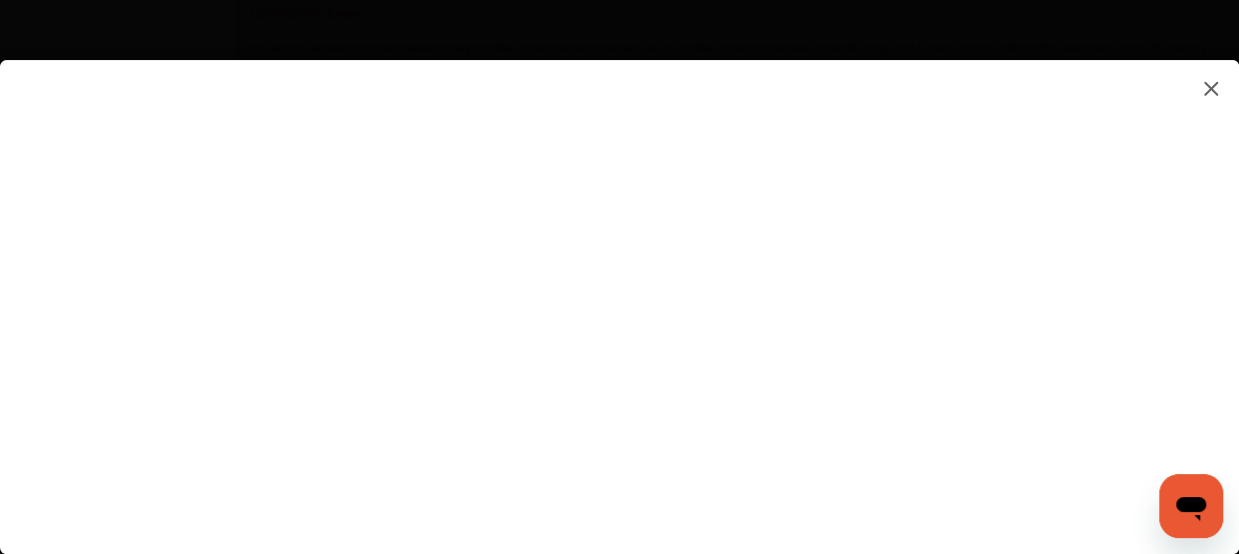 scroll, scrollTop: 3131, scrollLeft: 0, axis: vertical 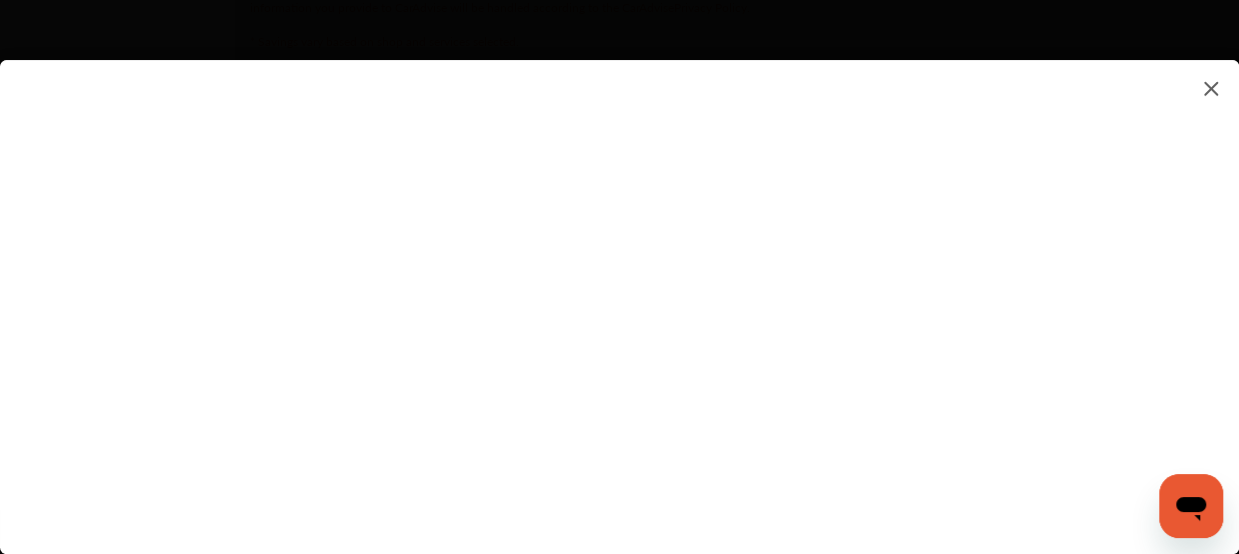 click at bounding box center [619, 287] 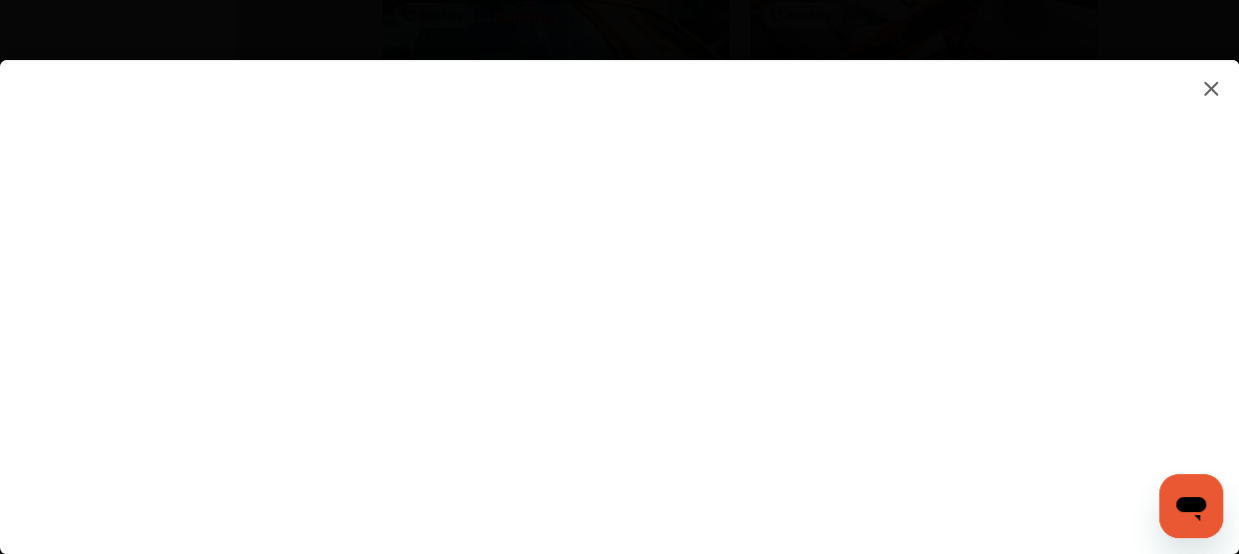 scroll, scrollTop: 2231, scrollLeft: 0, axis: vertical 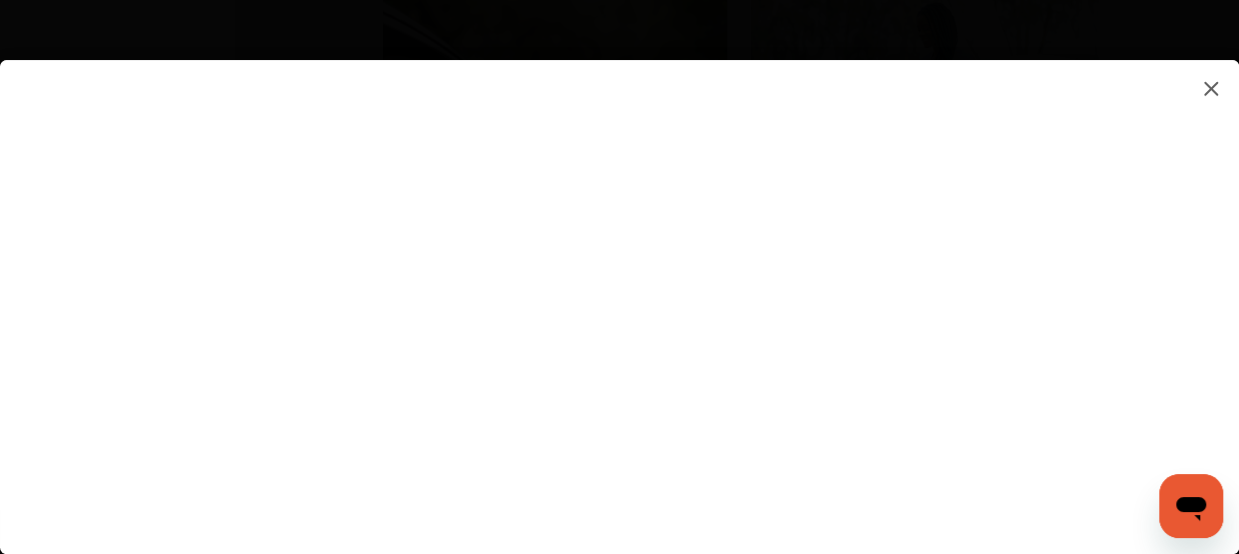 click at bounding box center [1211, 88] 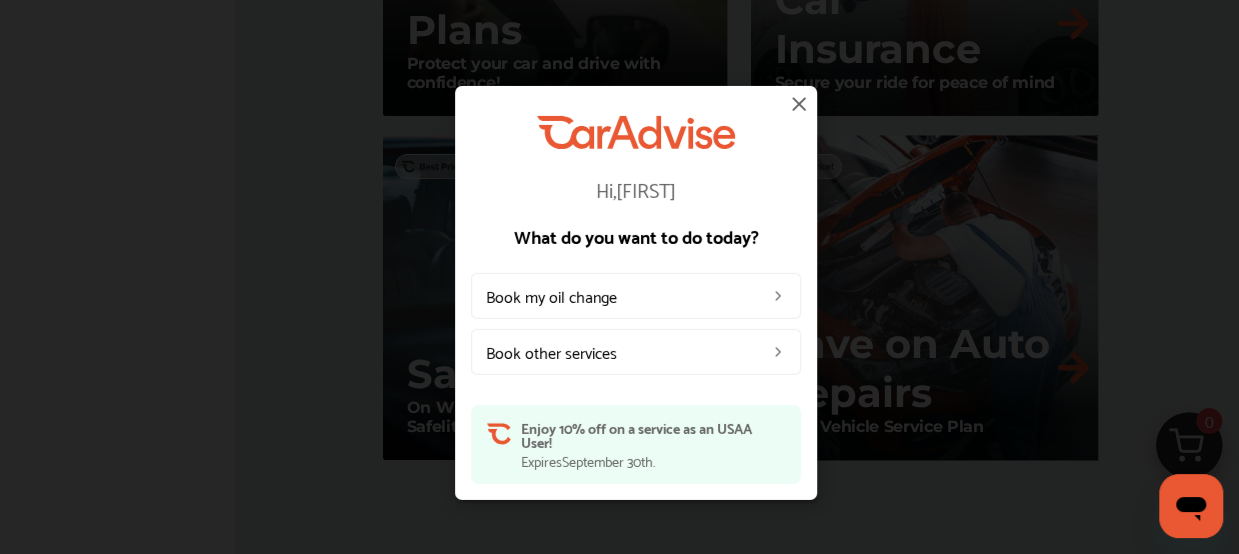 click on "Book other services" at bounding box center [636, 352] 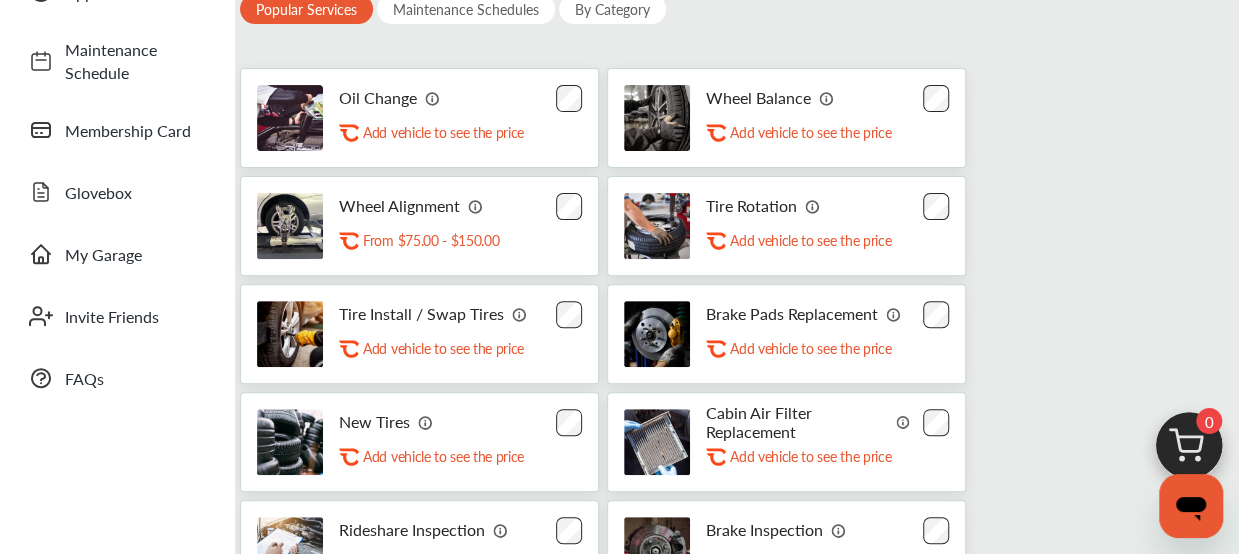 scroll, scrollTop: 200, scrollLeft: 0, axis: vertical 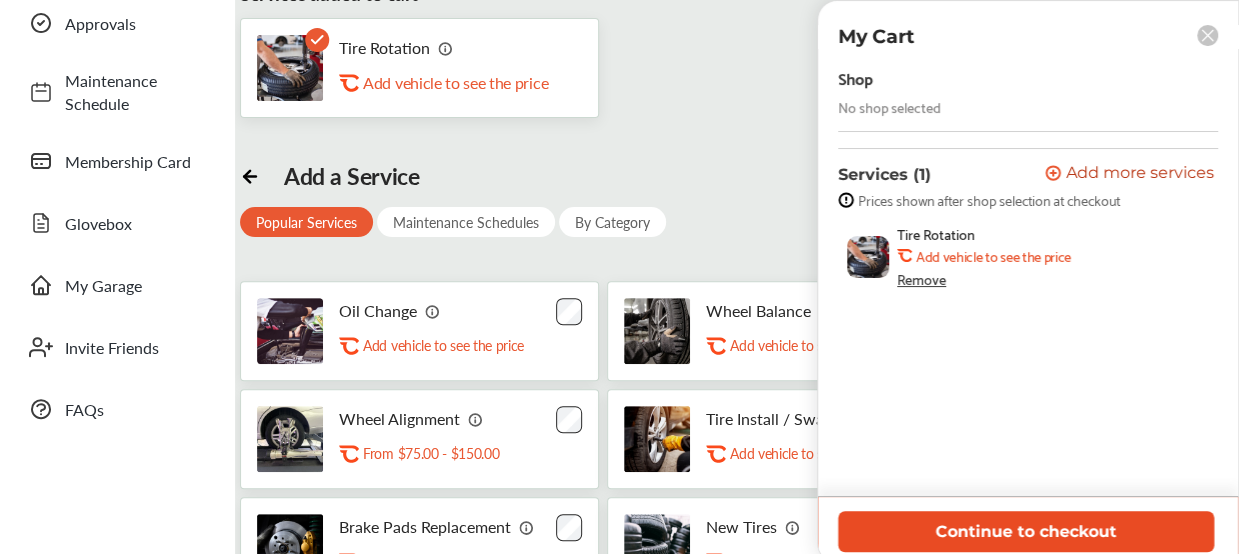 click on "Continue to checkout" at bounding box center (1026, 531) 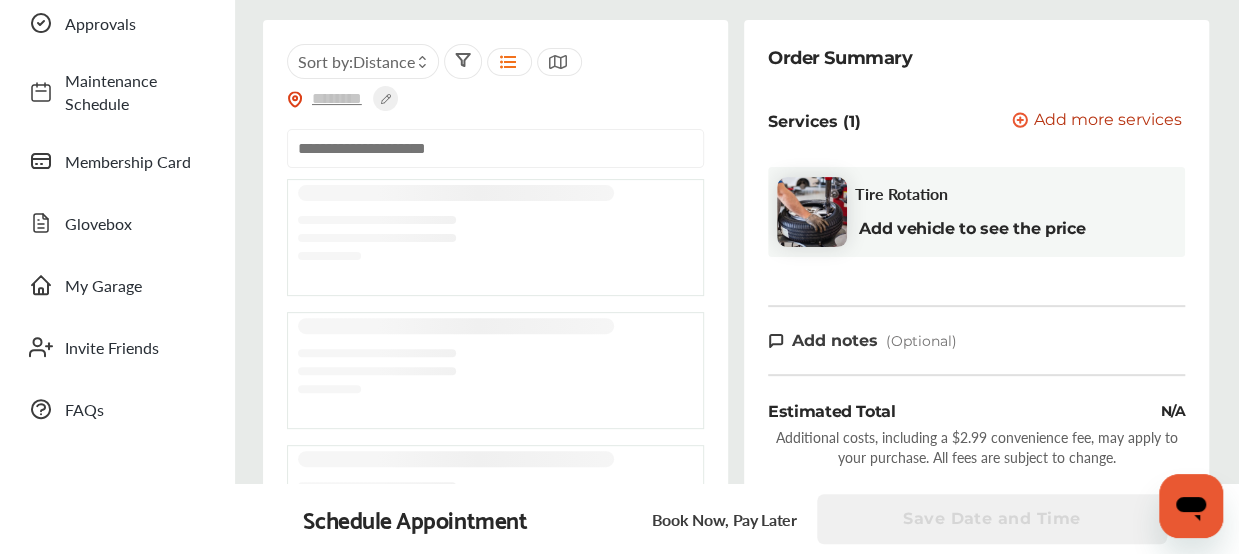 scroll, scrollTop: 0, scrollLeft: 0, axis: both 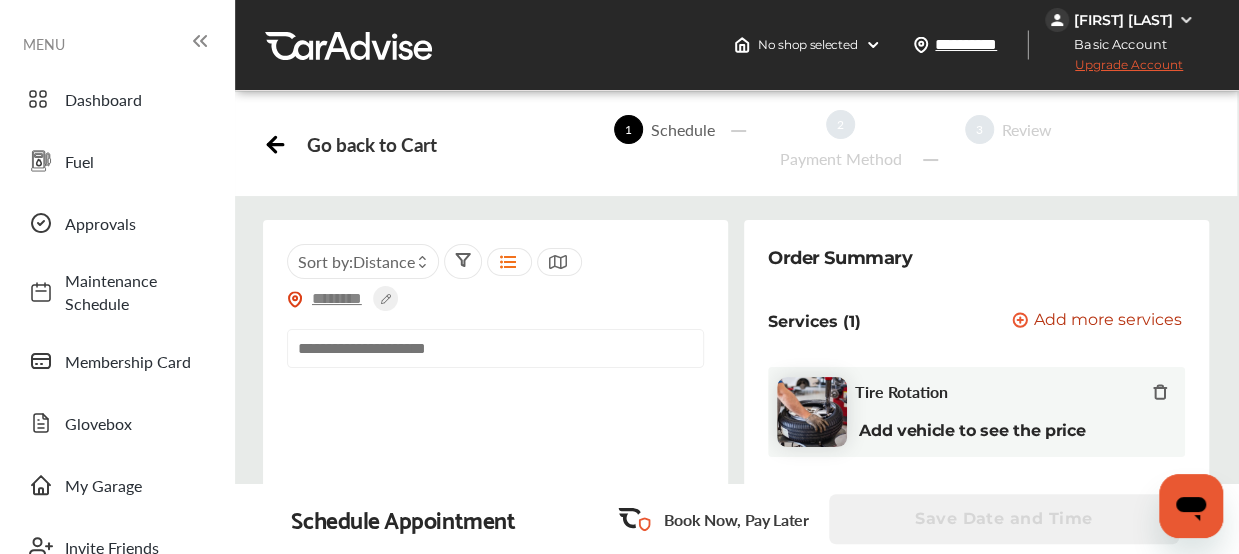 click at bounding box center [338, 298] 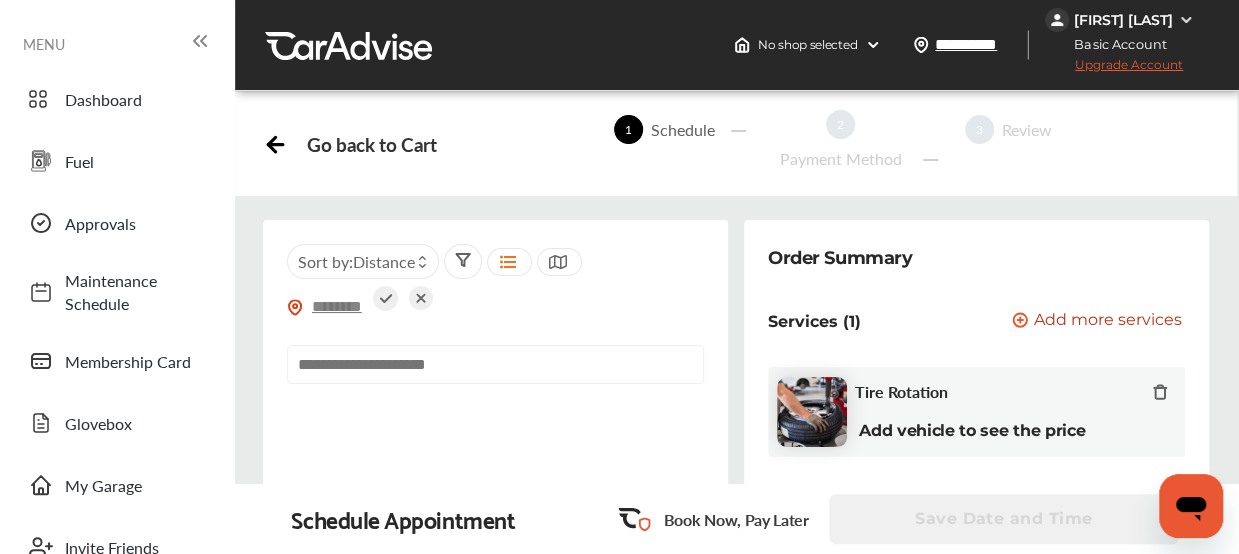 type on "*****" 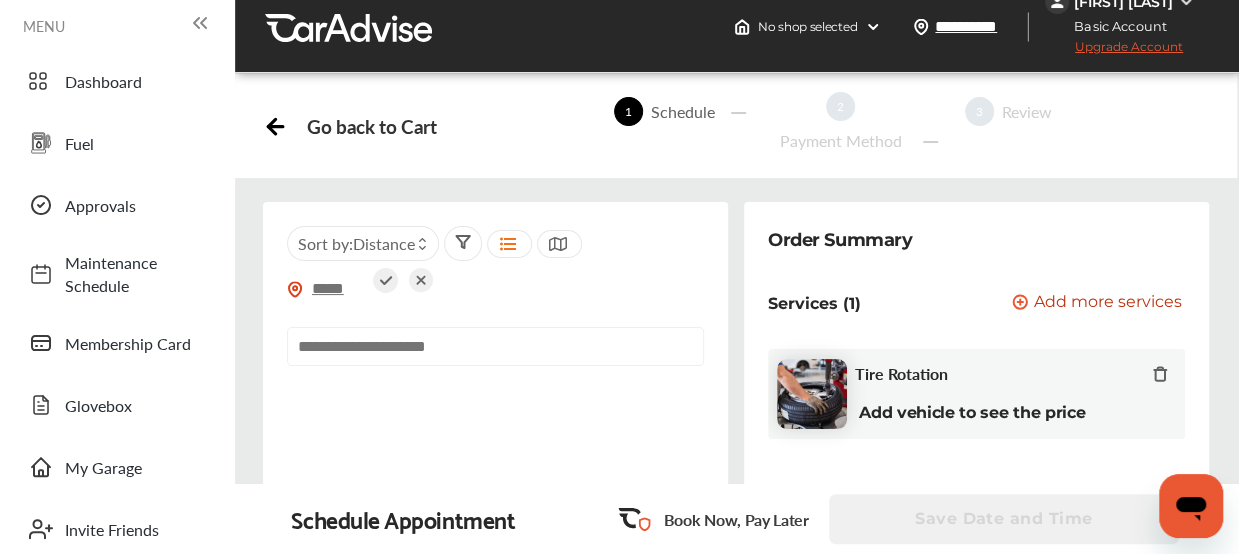 scroll, scrollTop: 0, scrollLeft: 0, axis: both 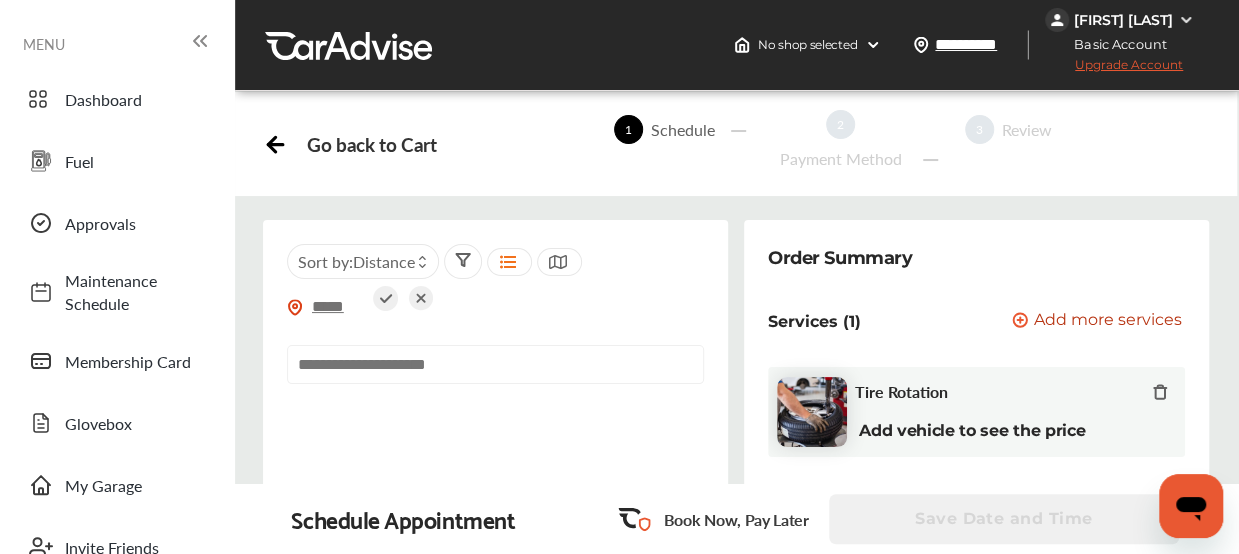 click on "2" at bounding box center [840, 124] 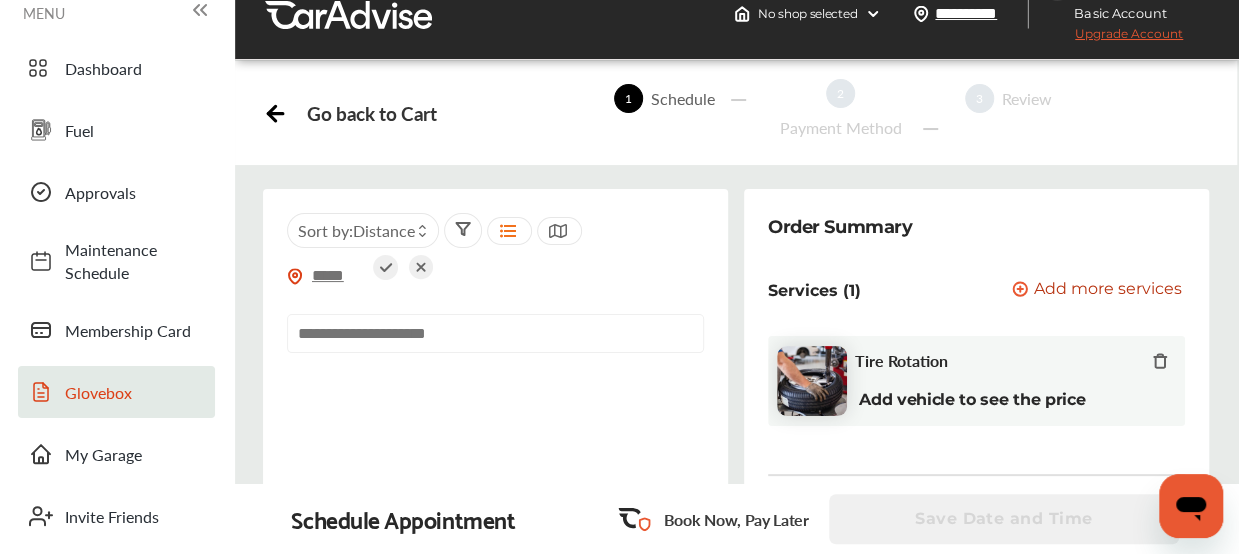 scroll, scrollTop: 0, scrollLeft: 0, axis: both 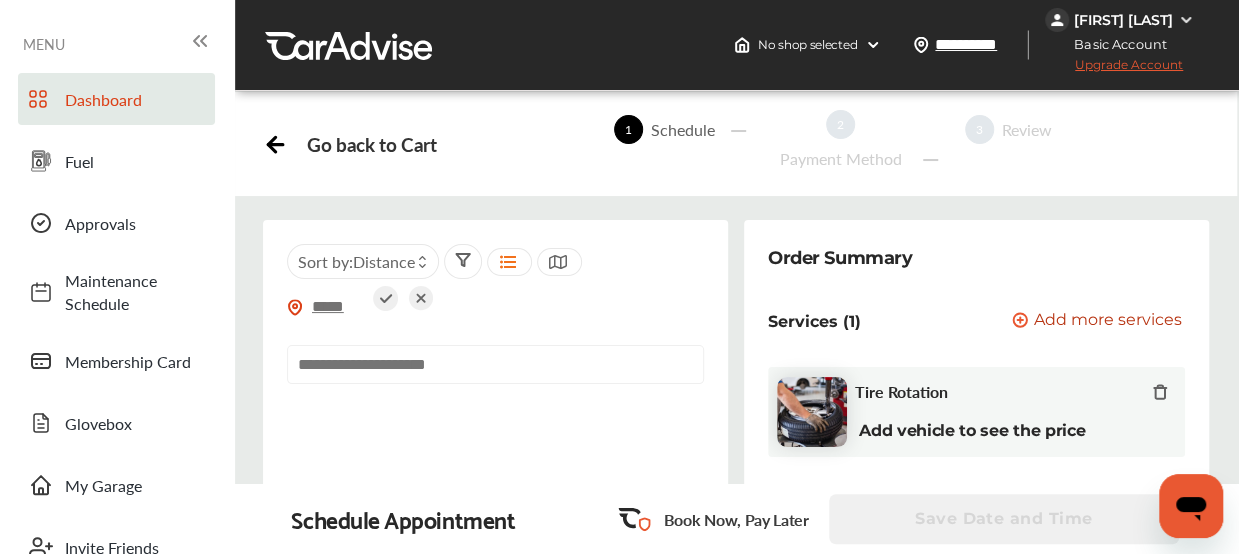 click on "Dashboard" at bounding box center (135, 99) 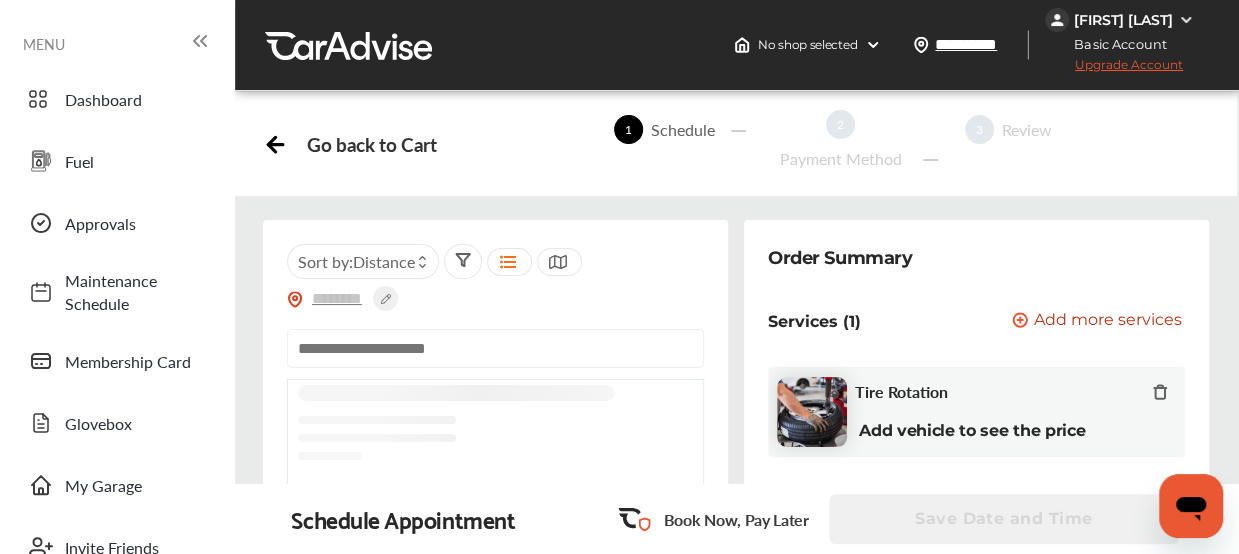 scroll, scrollTop: 200, scrollLeft: 0, axis: vertical 